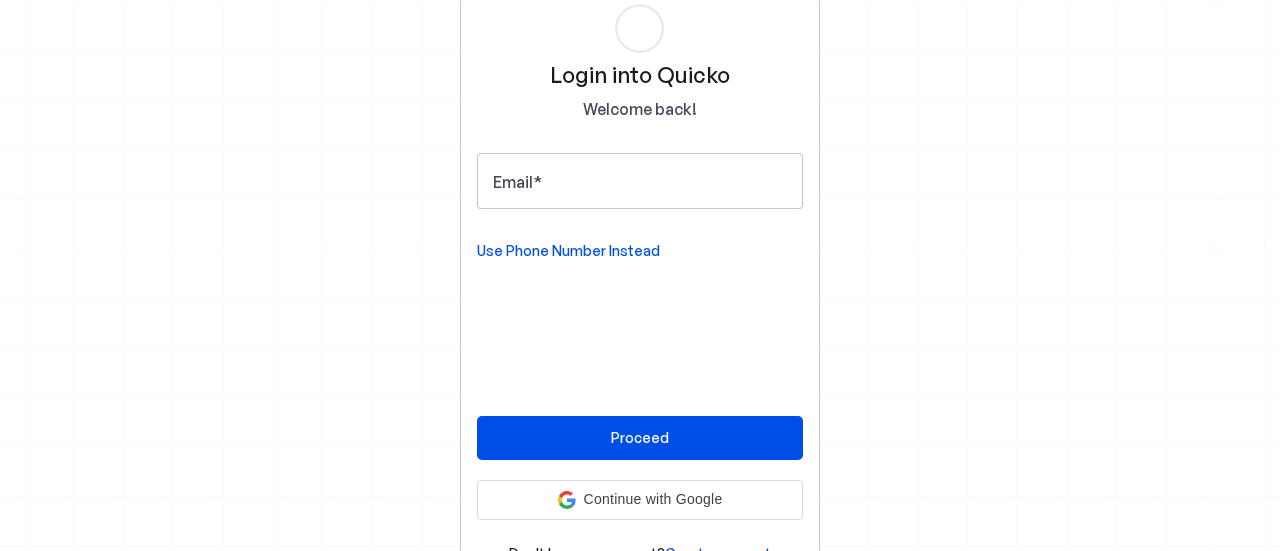 scroll, scrollTop: 0, scrollLeft: 0, axis: both 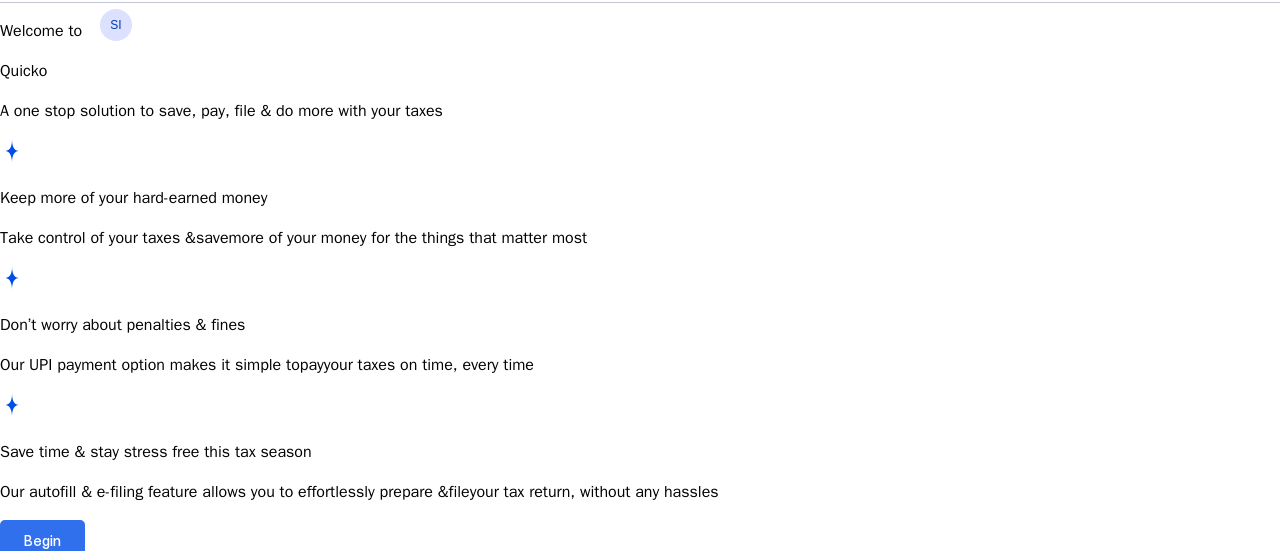 click on "Begin" at bounding box center (42, 540) 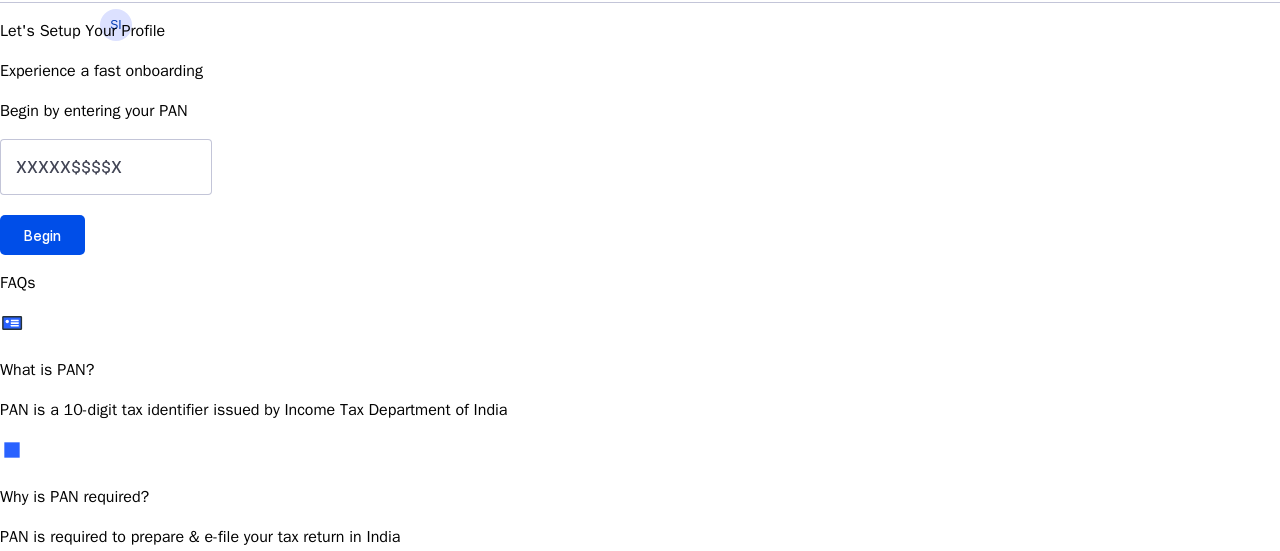 scroll, scrollTop: 0, scrollLeft: 0, axis: both 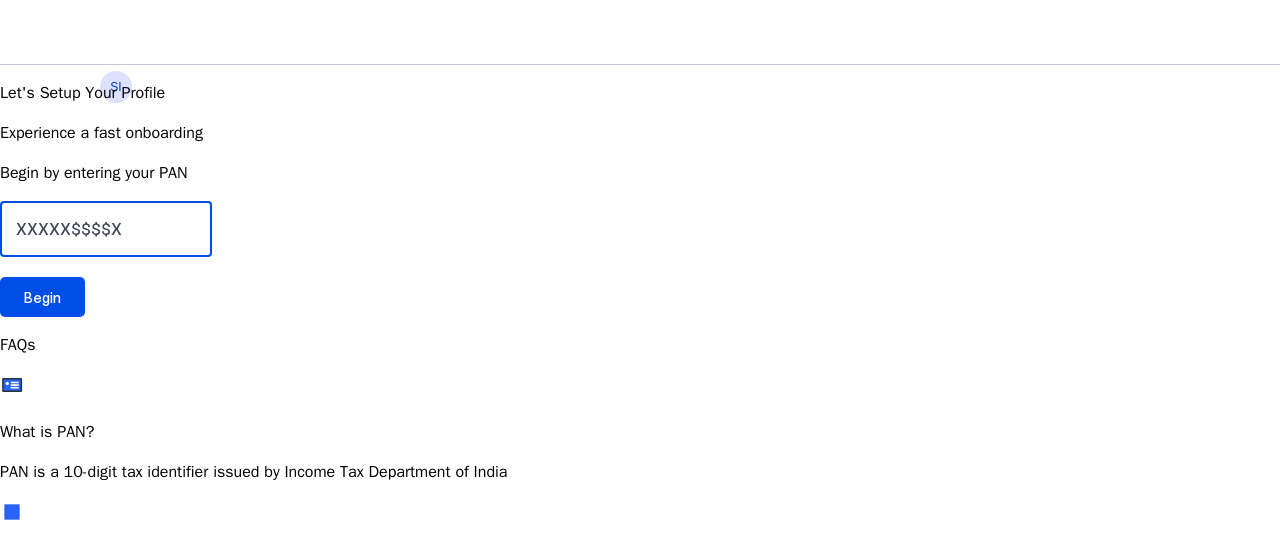 click at bounding box center [106, 229] 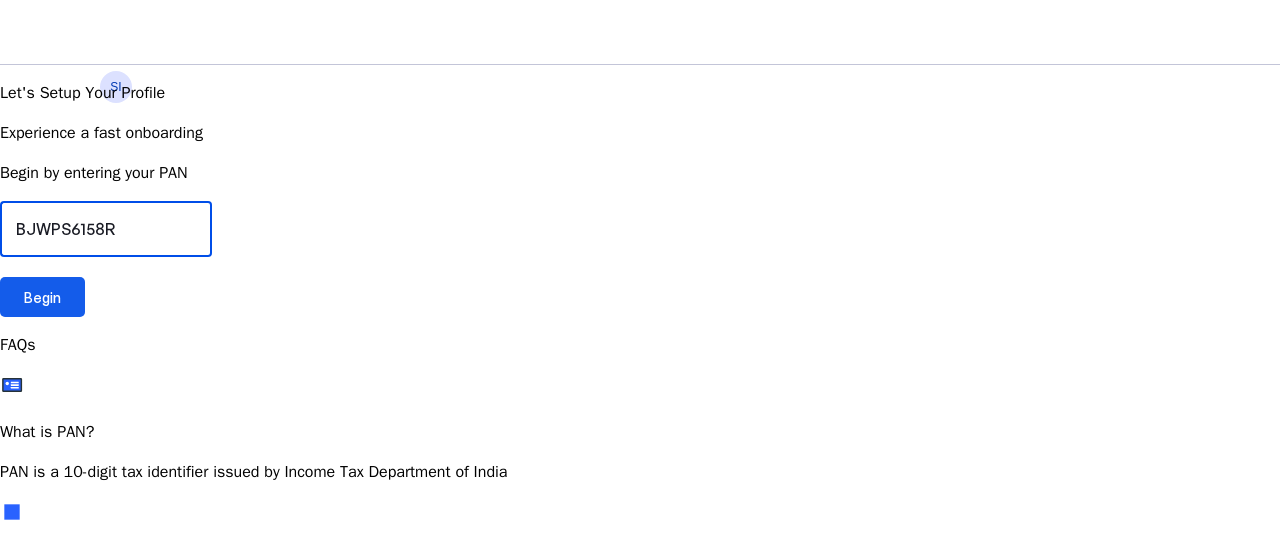 type on "BJWPS6158R" 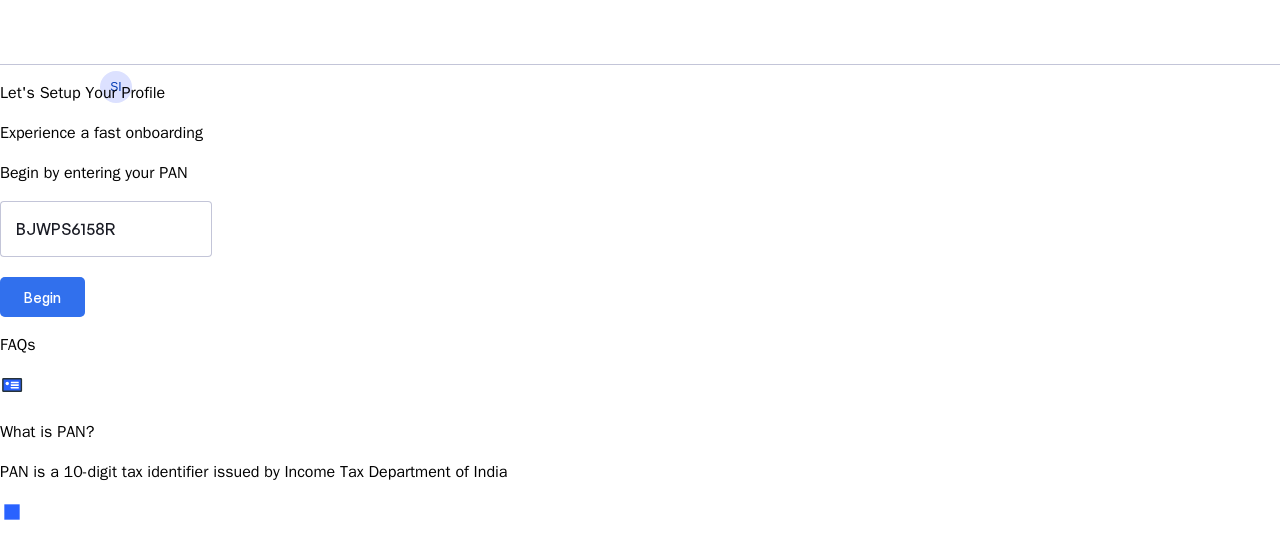 click on "Begin" at bounding box center (42, 297) 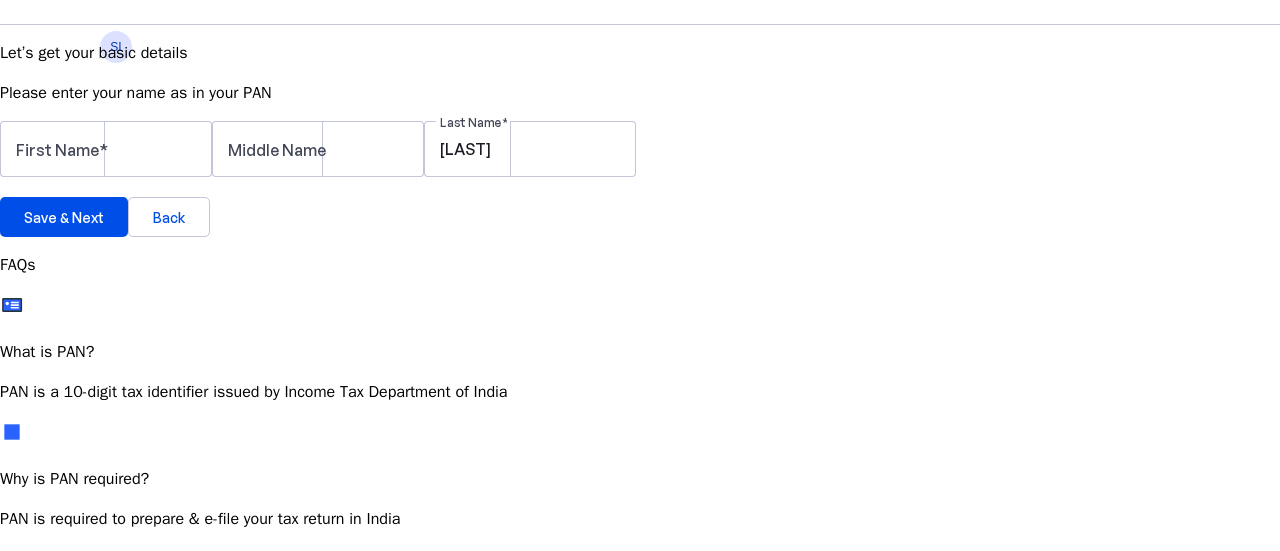 scroll, scrollTop: 45, scrollLeft: 0, axis: vertical 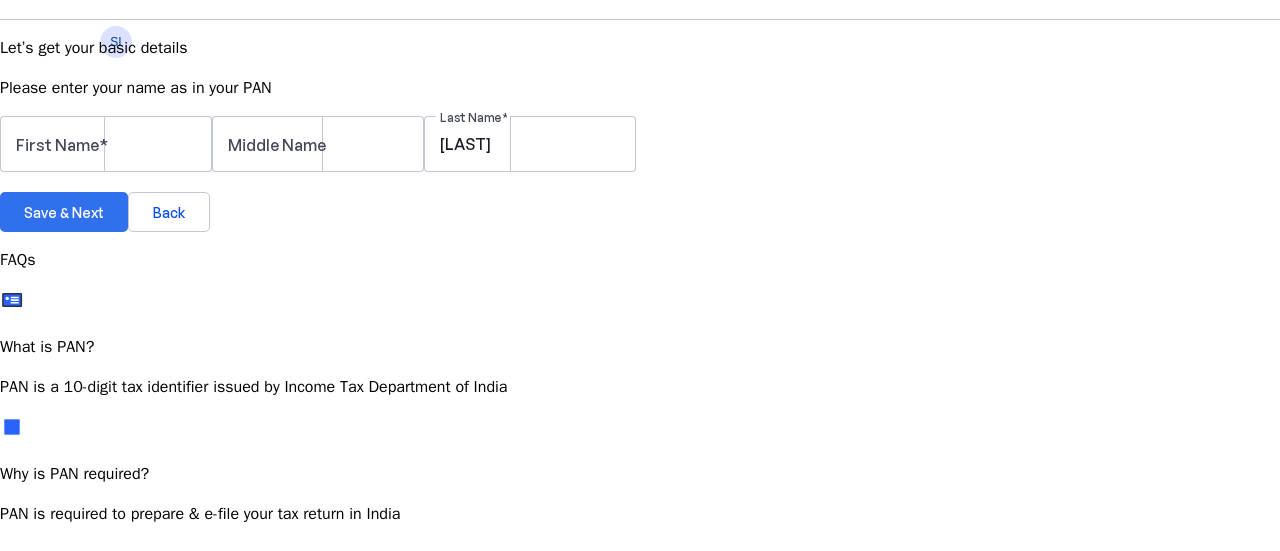 click at bounding box center (64, 212) 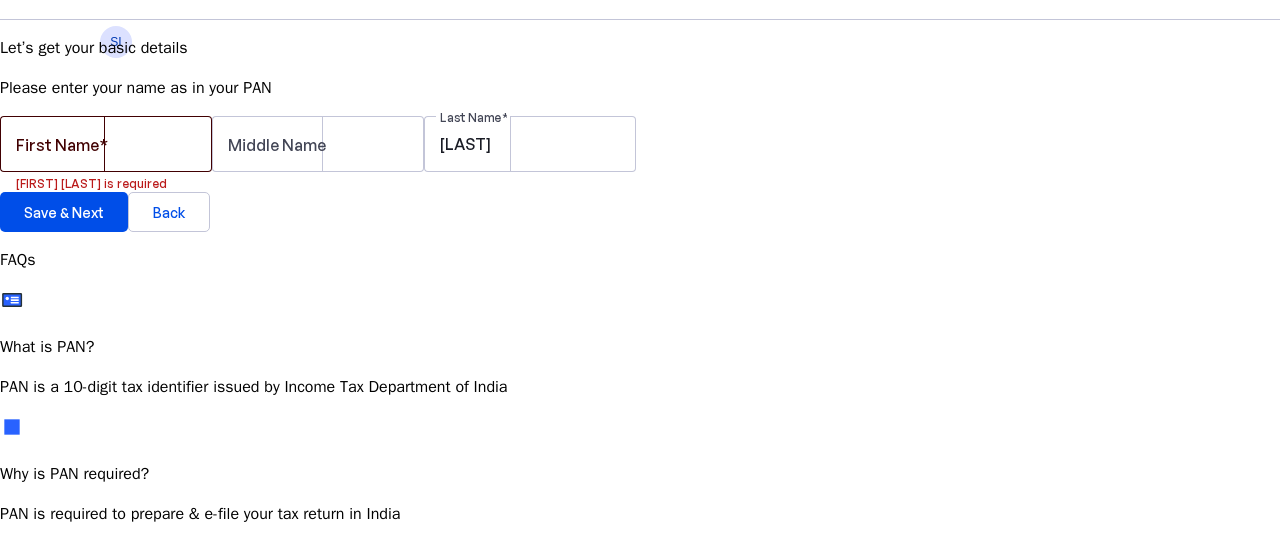 click on "First Name" at bounding box center (57, 145) 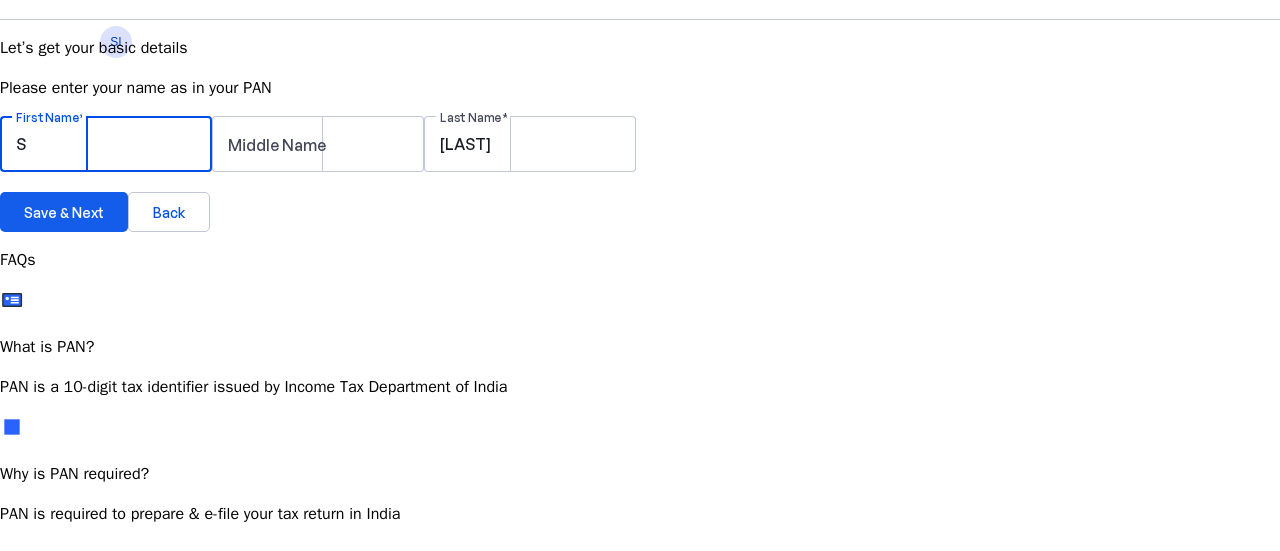 type on "S" 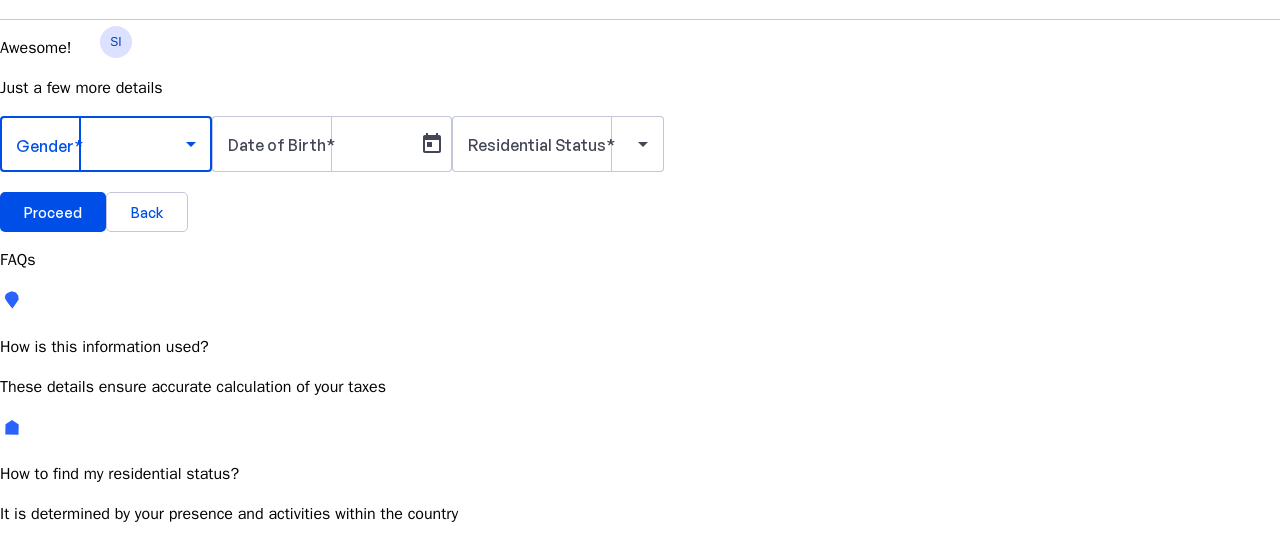 click at bounding box center [101, 144] 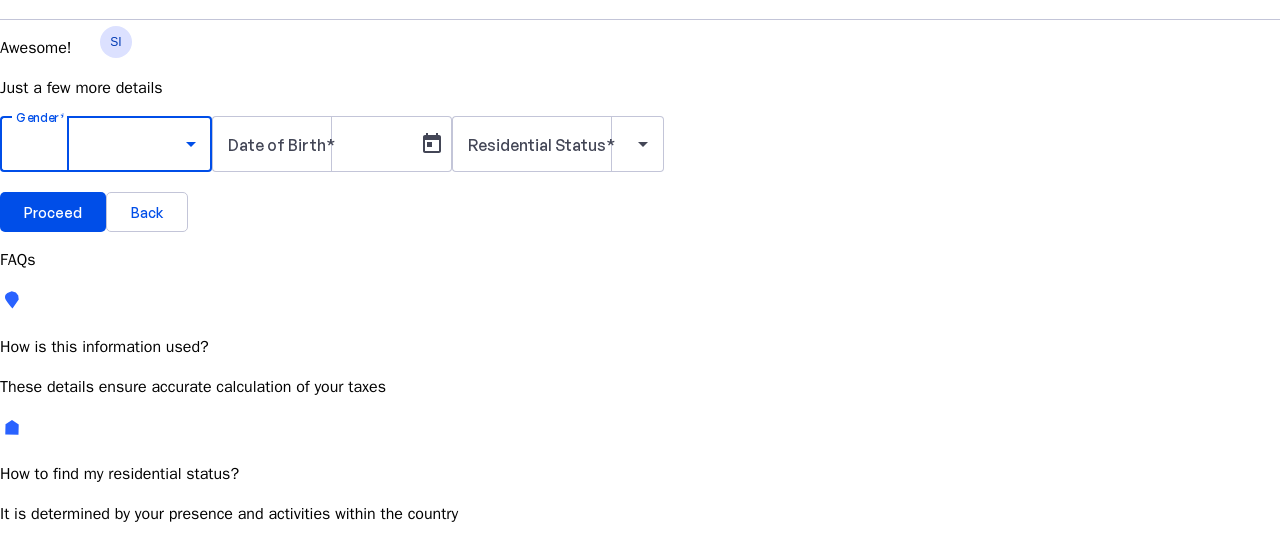click on "Male" at bounding box center [154, 701] 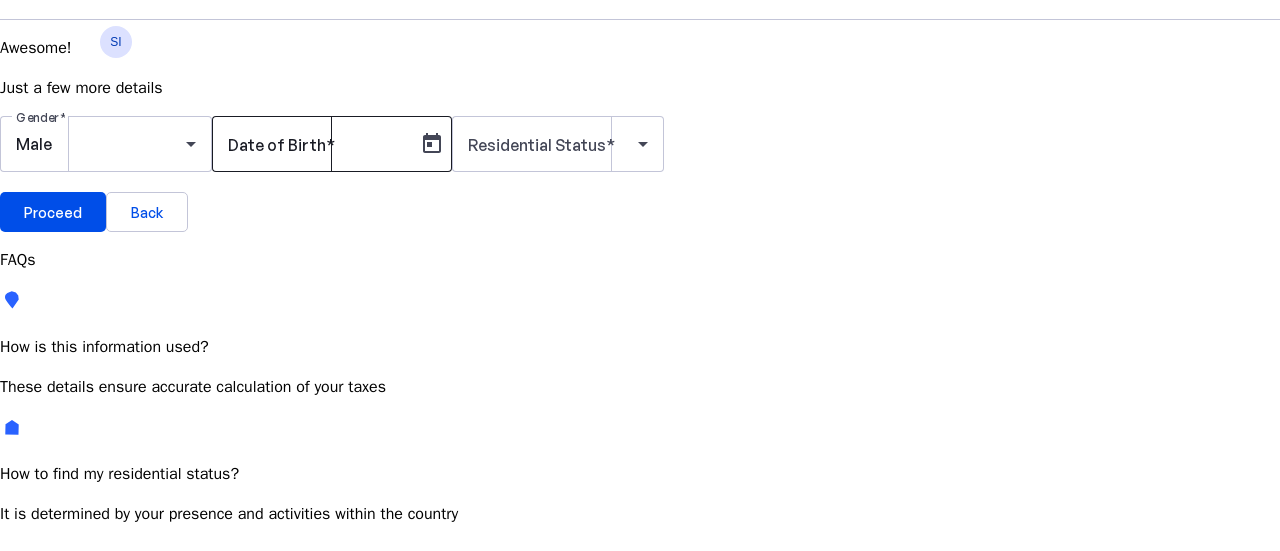 click on "Date of Birth" at bounding box center [277, 145] 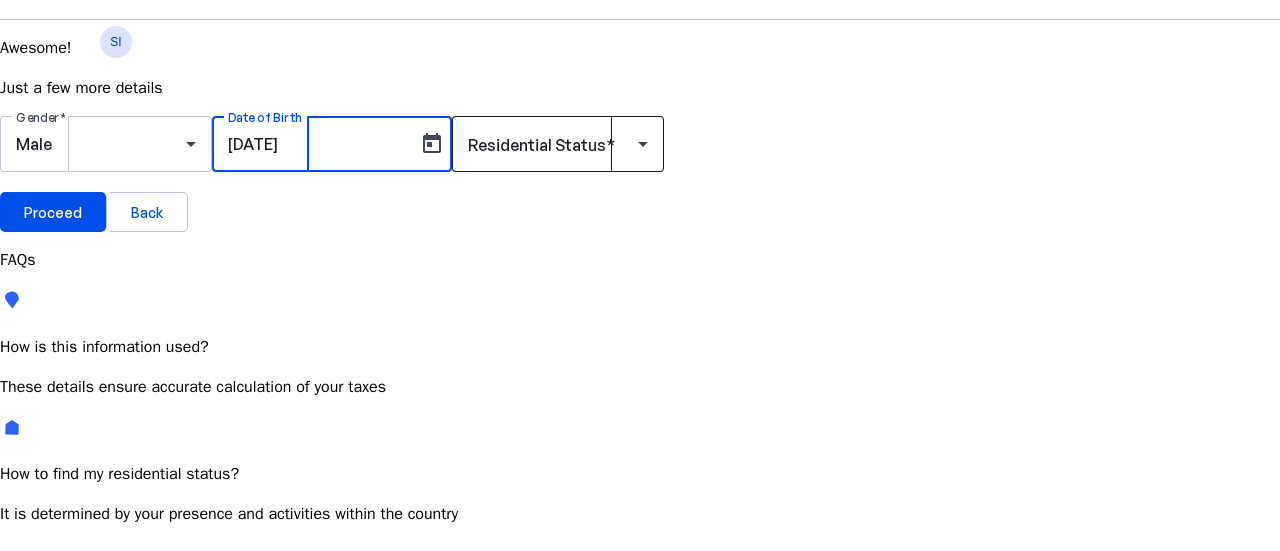 type on "[DATE]" 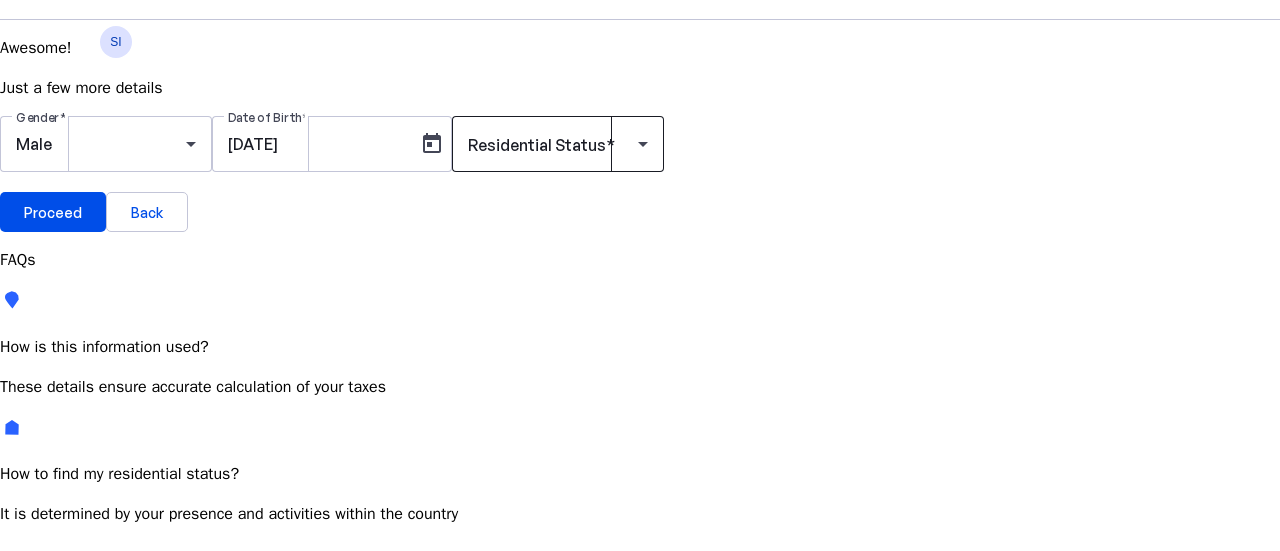 click on "Residential Status" at bounding box center [537, 145] 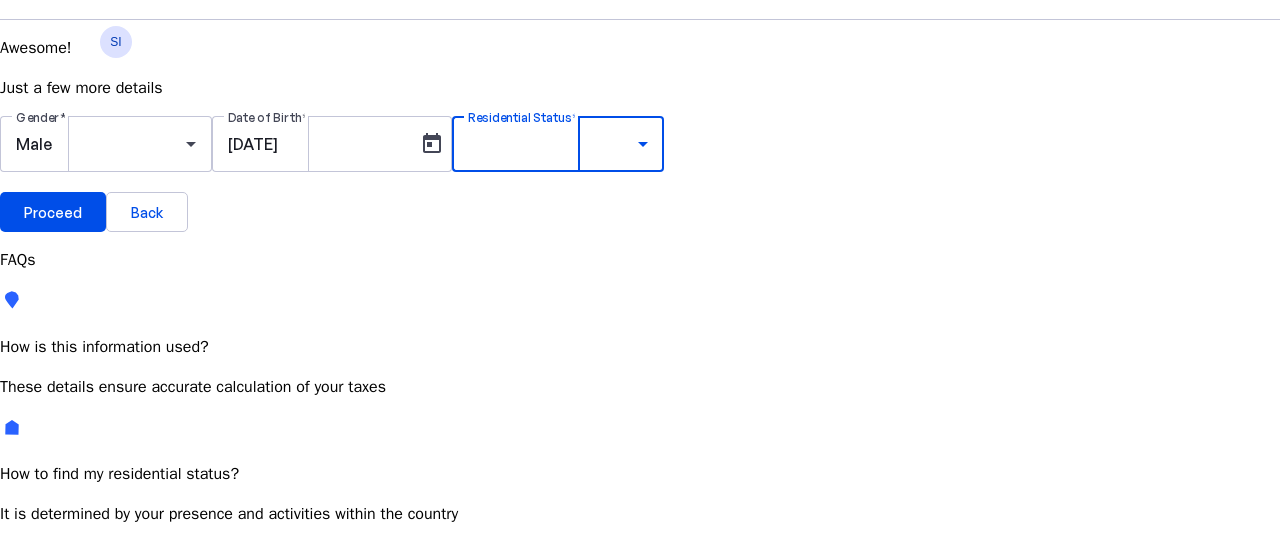 click on "Resident" at bounding box center (72, 703) 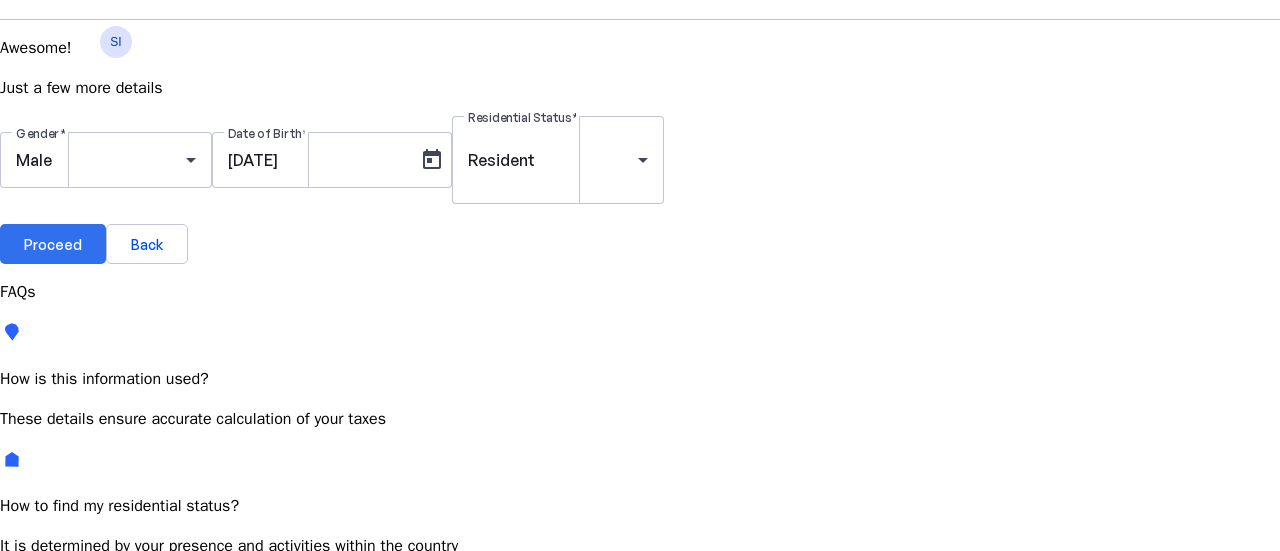 click at bounding box center [53, 244] 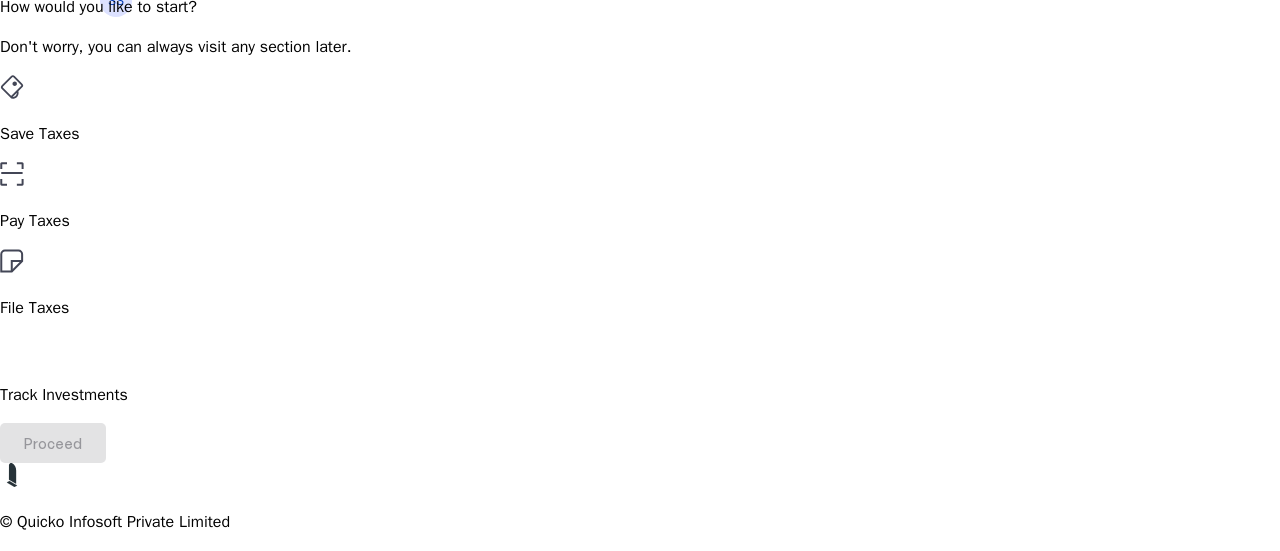 scroll, scrollTop: 120, scrollLeft: 0, axis: vertical 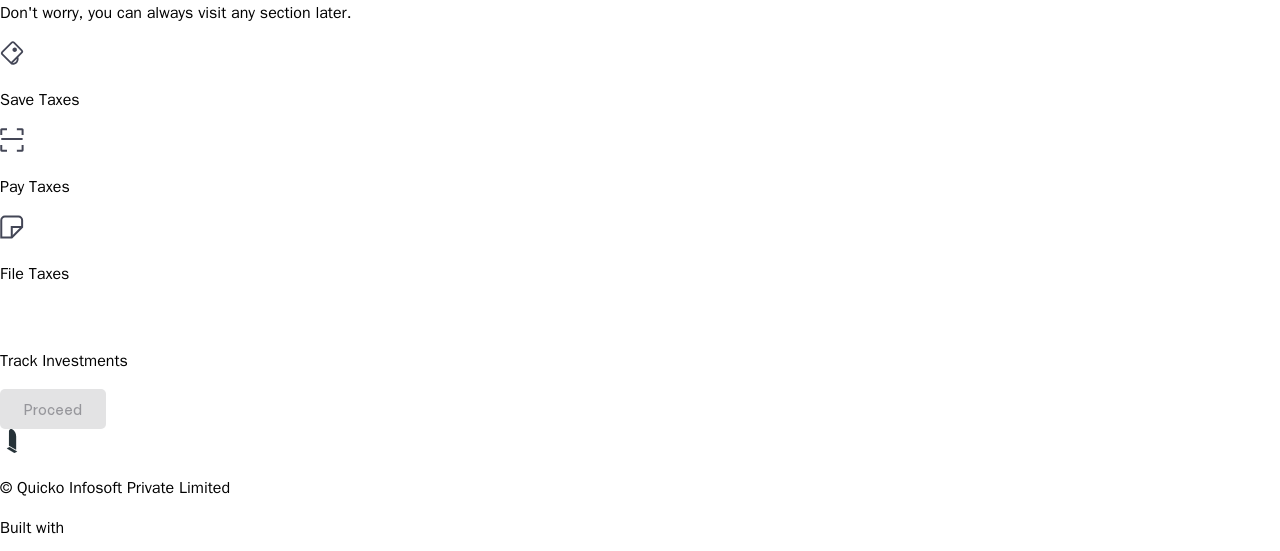 click on "File Taxes" at bounding box center [640, 100] 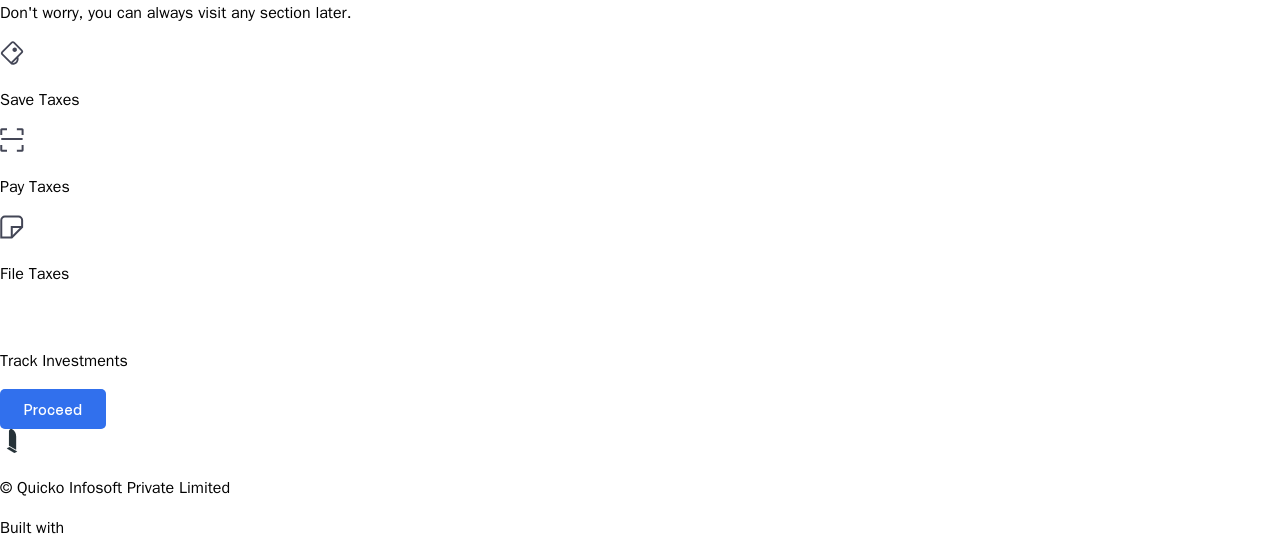 click on "Proceed" at bounding box center [53, 409] 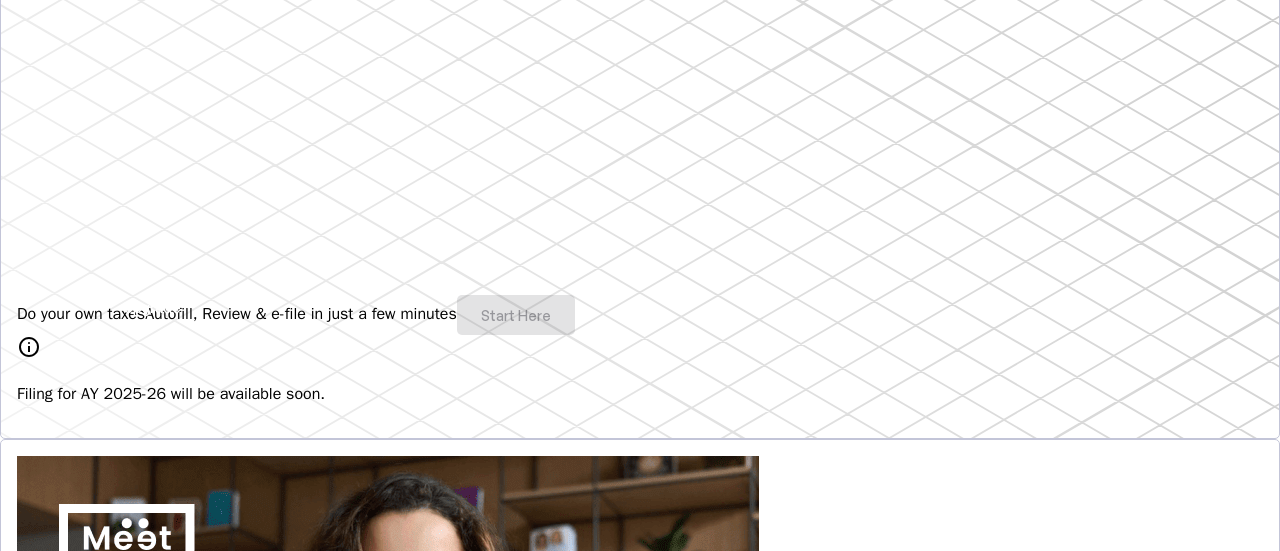 scroll, scrollTop: 320, scrollLeft: 0, axis: vertical 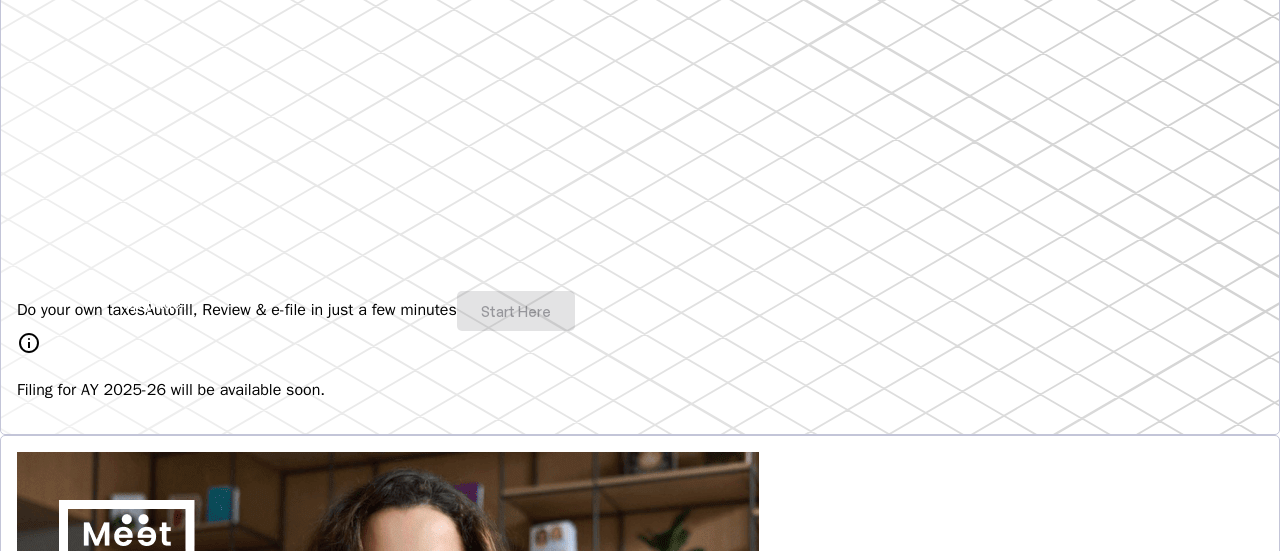 click on "Do your own taxes   Autofill, Review & e-file in just a few minutes   Start Here" at bounding box center (640, 311) 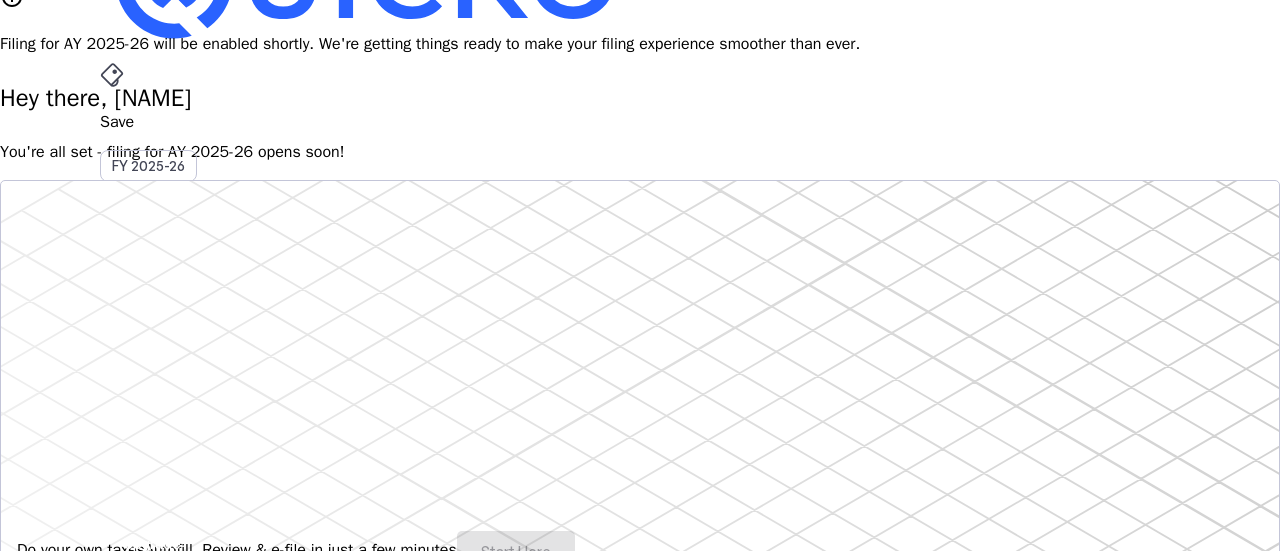 scroll, scrollTop: 40, scrollLeft: 0, axis: vertical 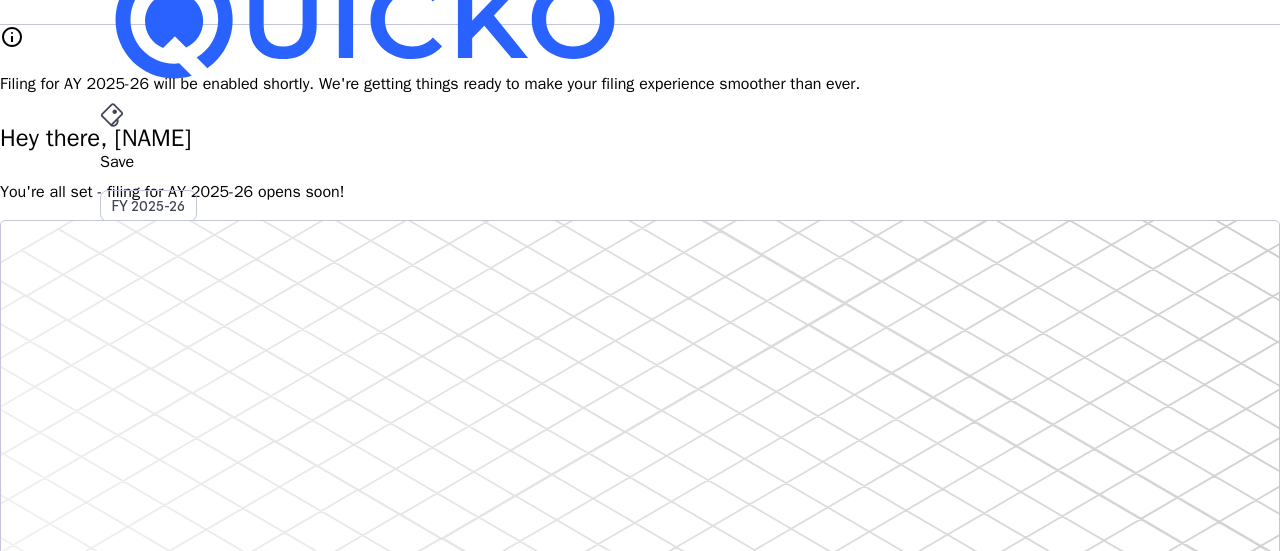 click on "Do your own taxes   Autofill, Review & e-file in just a few minutes   Start Here  info Filing for AY 2025-26 will be available soon." at bounding box center (640, 467) 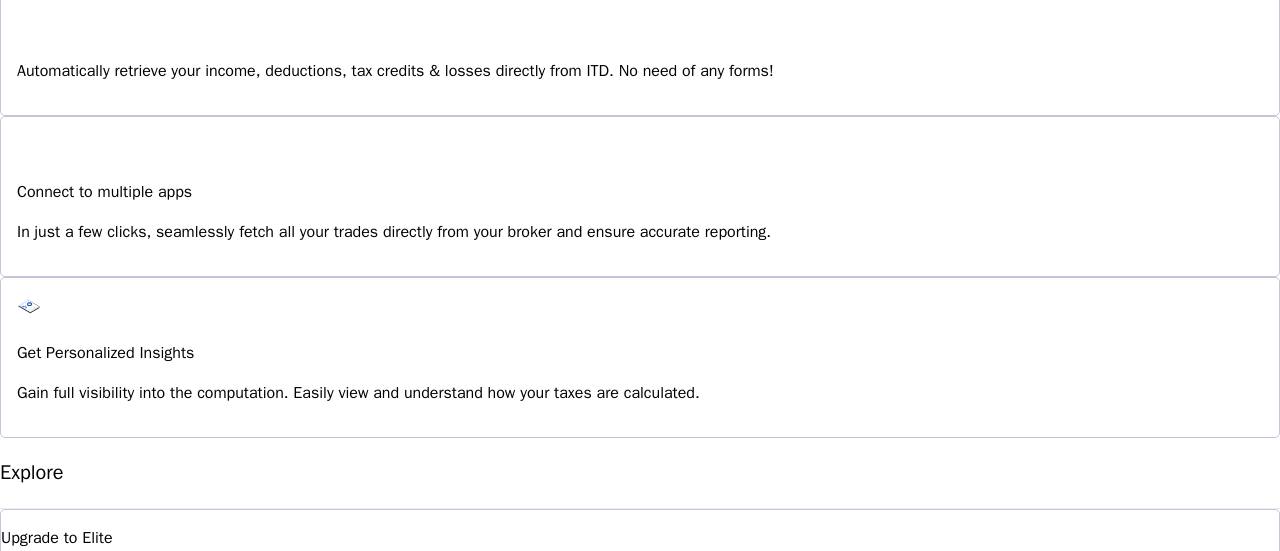 scroll, scrollTop: 1720, scrollLeft: 0, axis: vertical 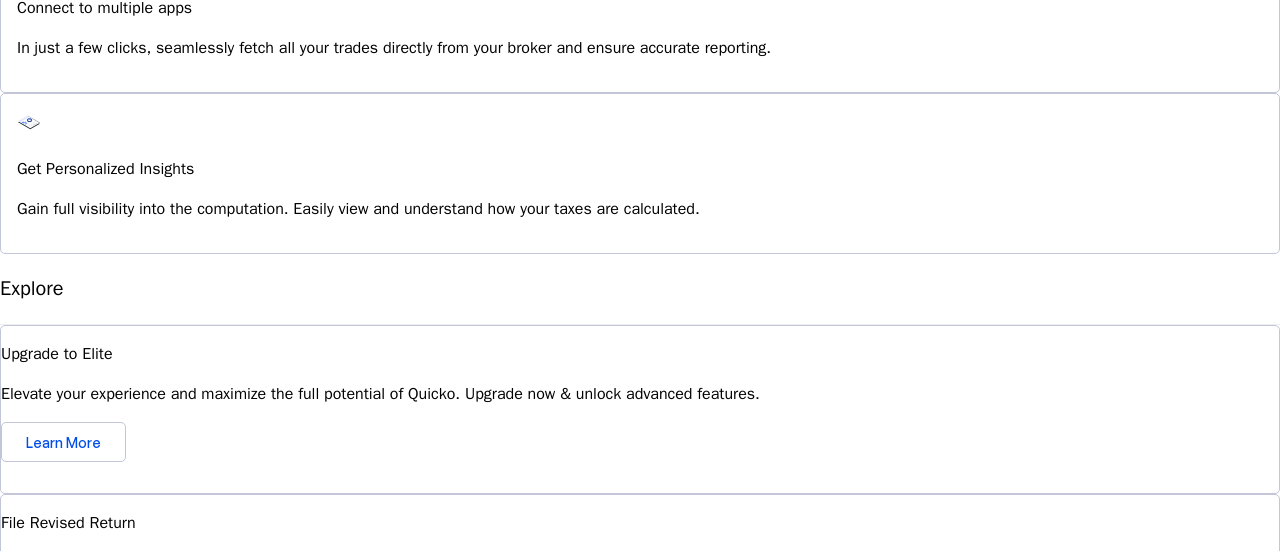 click on "I'm Interested" at bounding box center [73, 949] 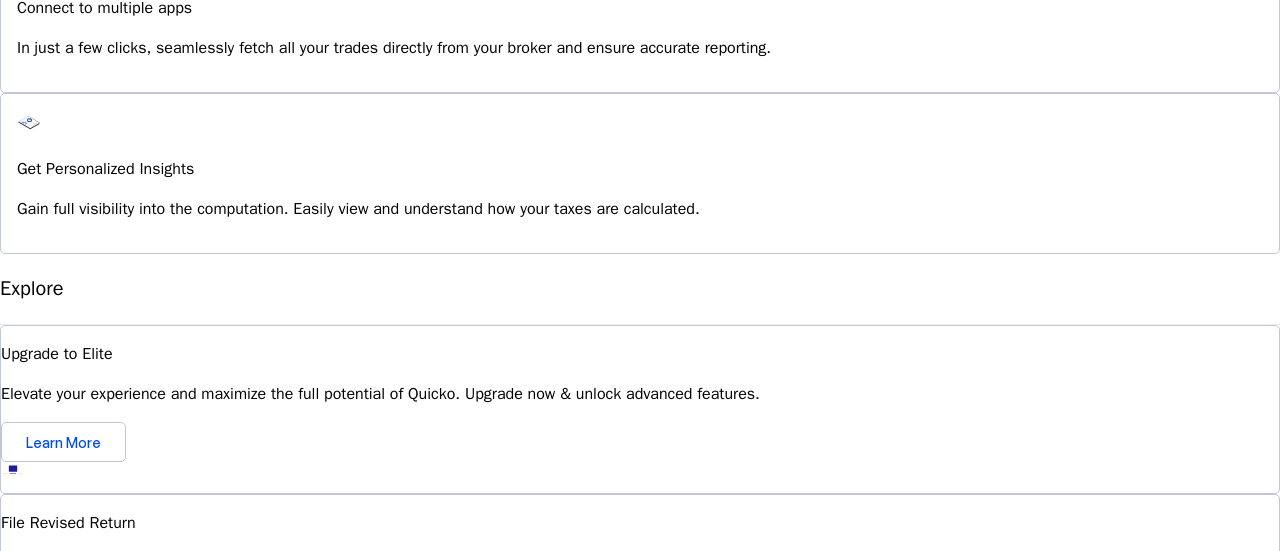 click on "I'm Interested" at bounding box center (73, 949) 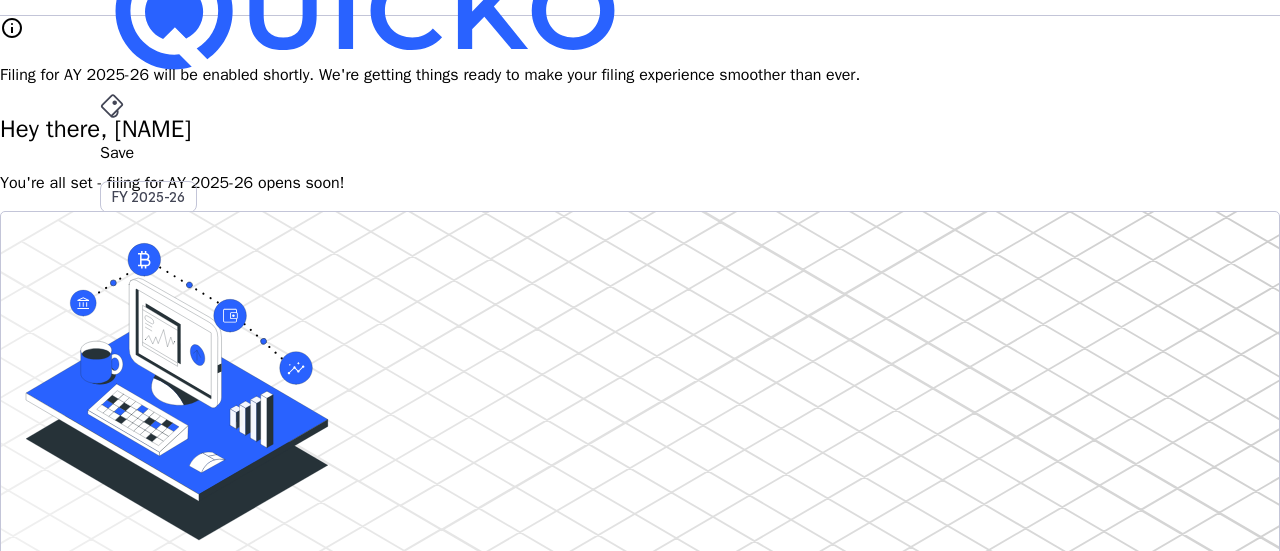 scroll, scrollTop: 0, scrollLeft: 0, axis: both 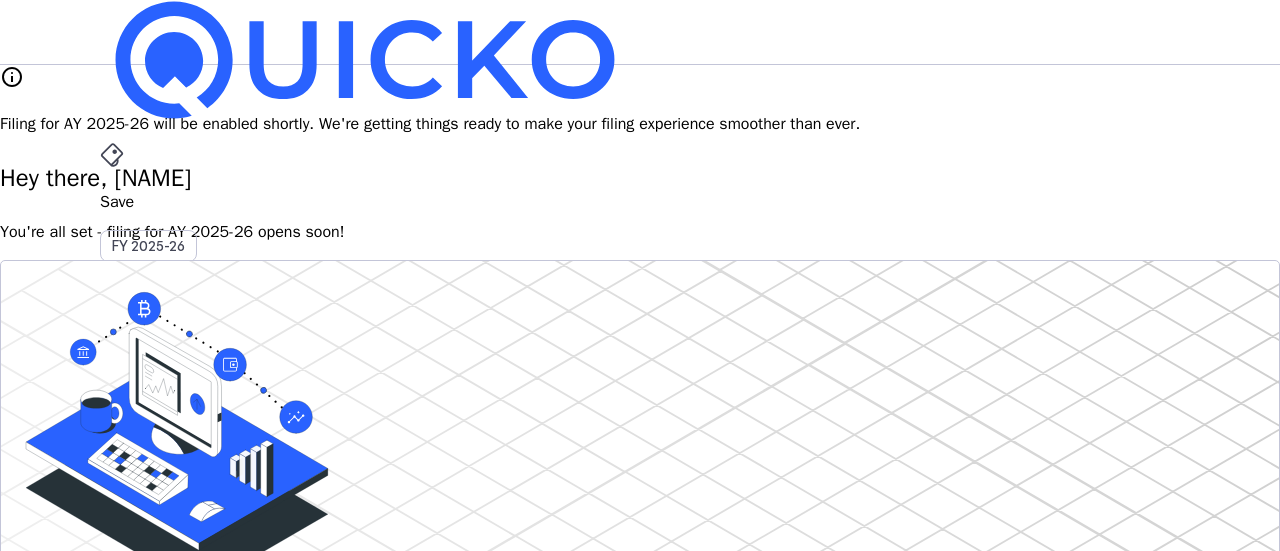 click on "More" at bounding box center [640, 496] 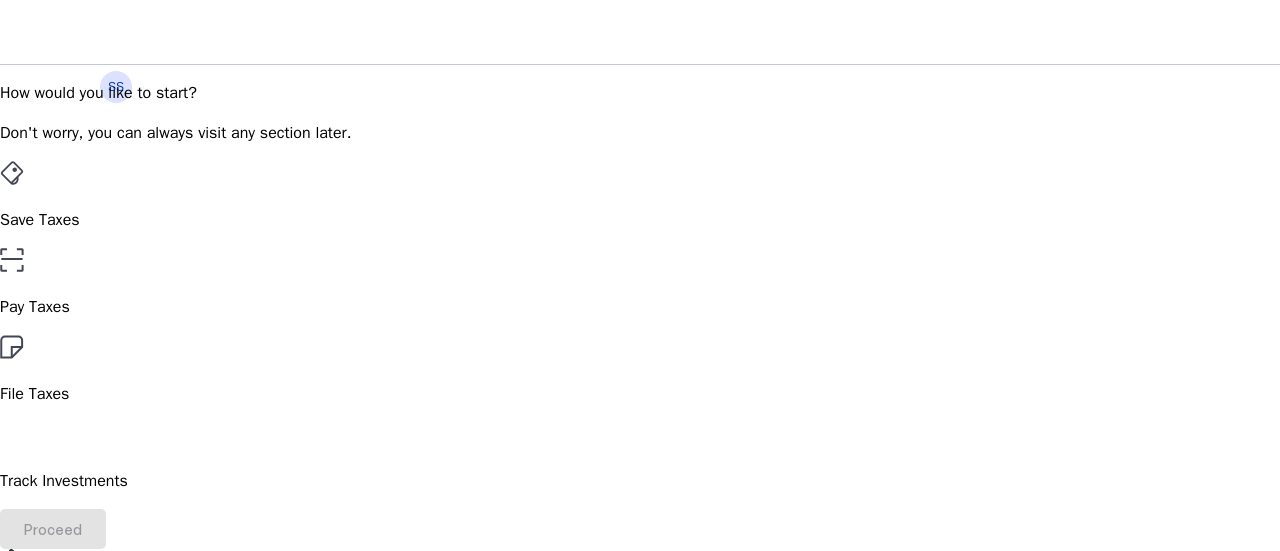click on "Save Taxes" at bounding box center (640, 220) 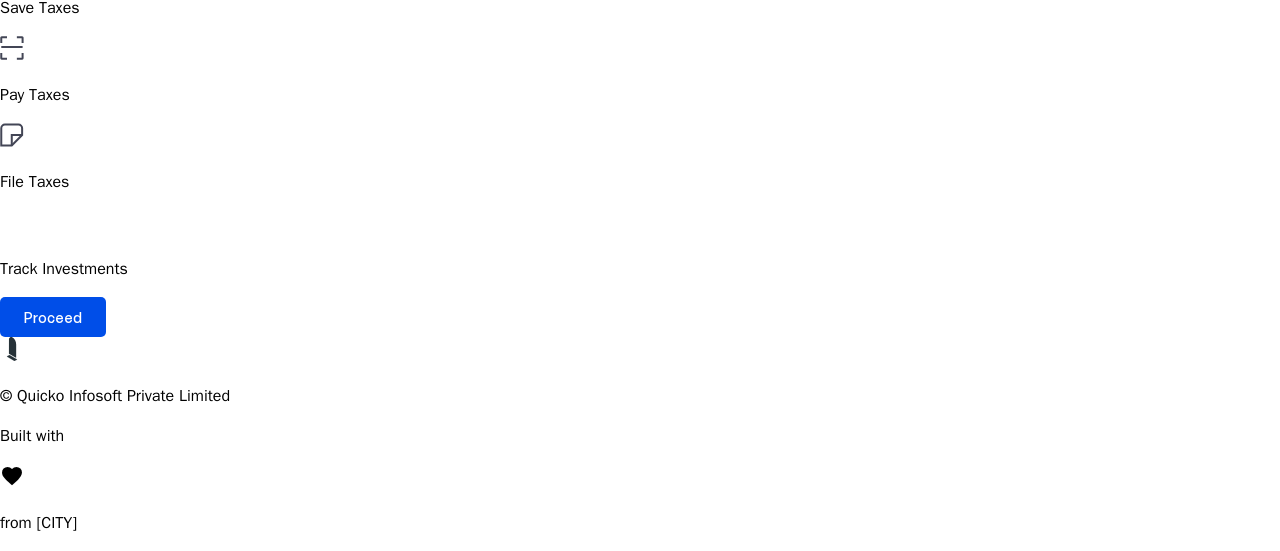 scroll, scrollTop: 312, scrollLeft: 0, axis: vertical 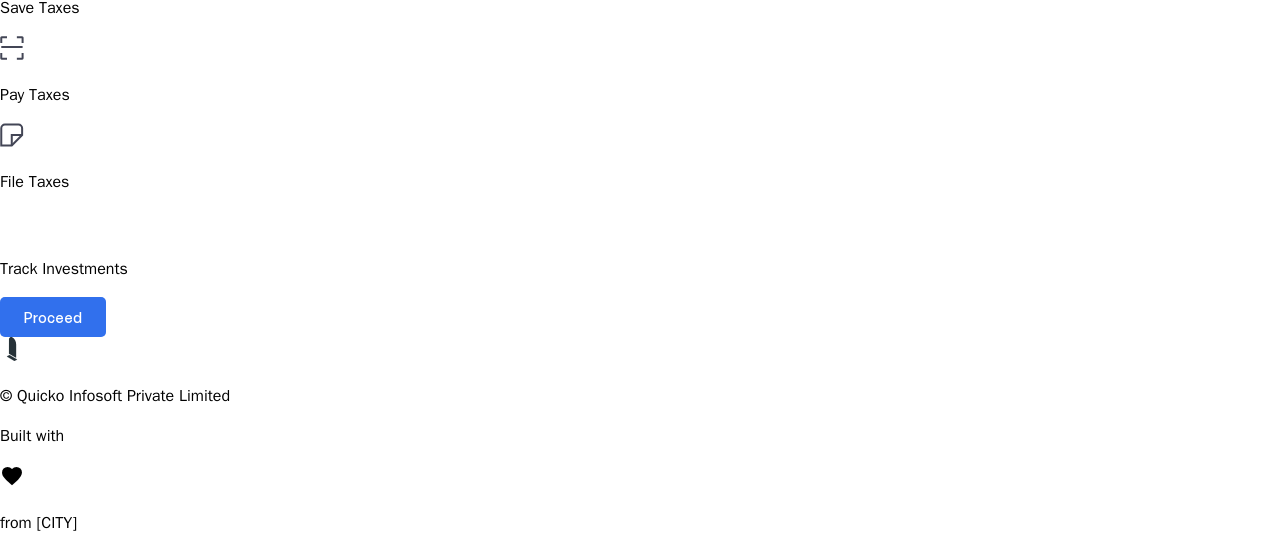 click on "Proceed" at bounding box center (53, 317) 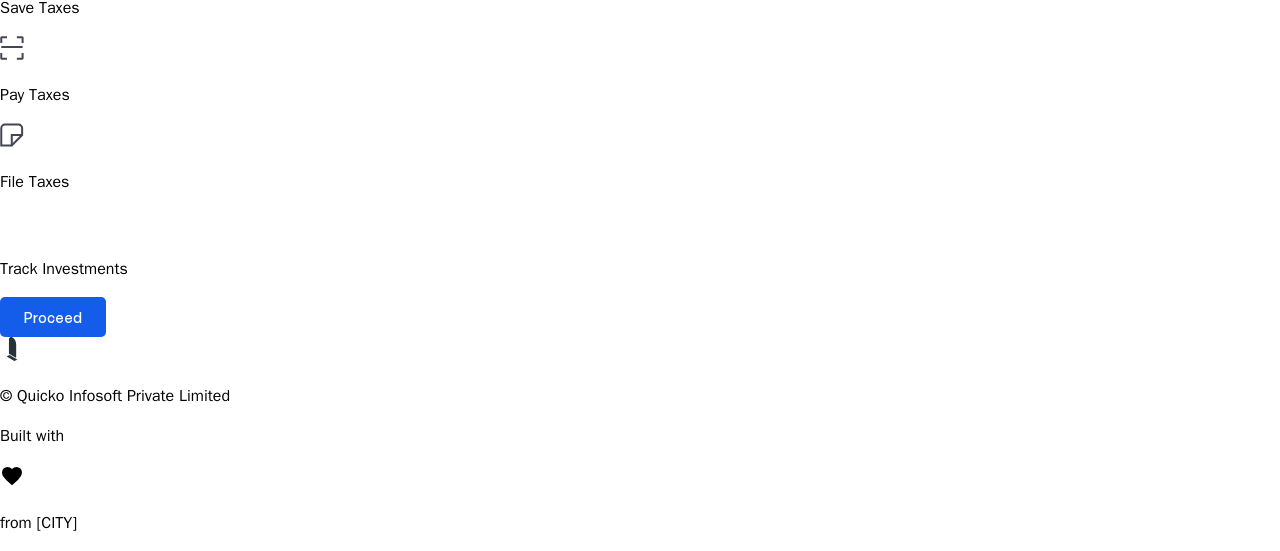 scroll, scrollTop: 0, scrollLeft: 0, axis: both 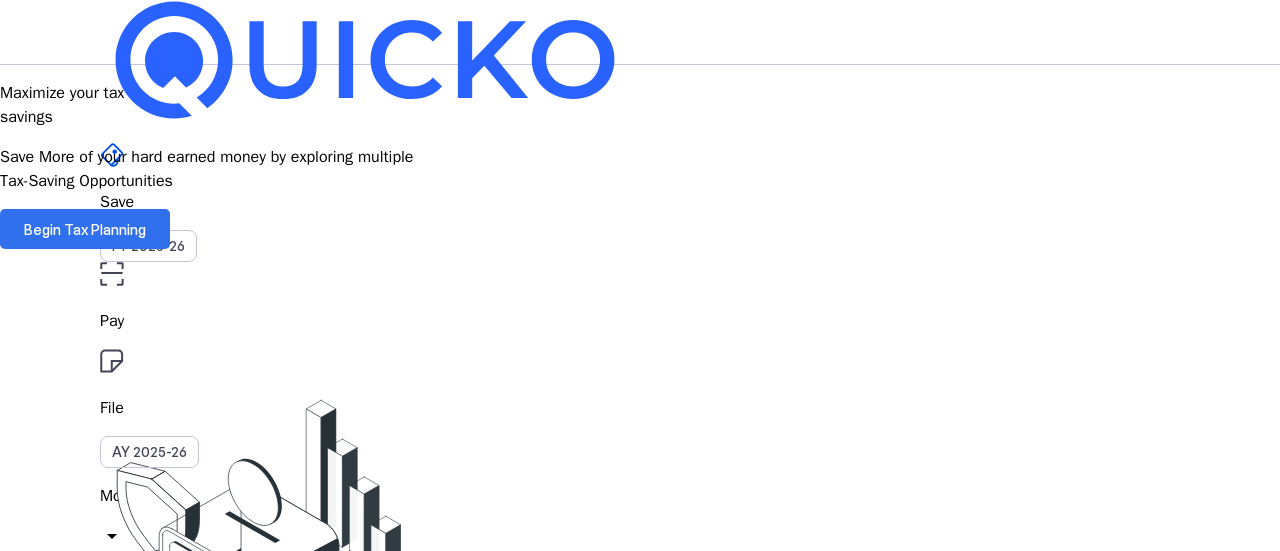 click on "Begin Tax Planning" at bounding box center [85, 229] 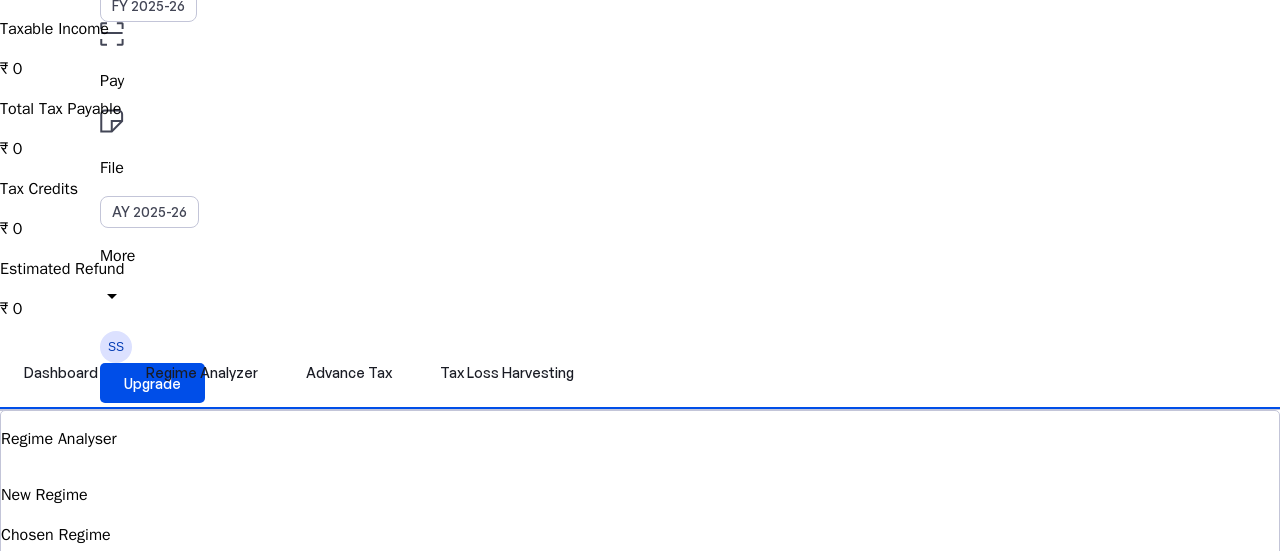 scroll, scrollTop: 280, scrollLeft: 0, axis: vertical 